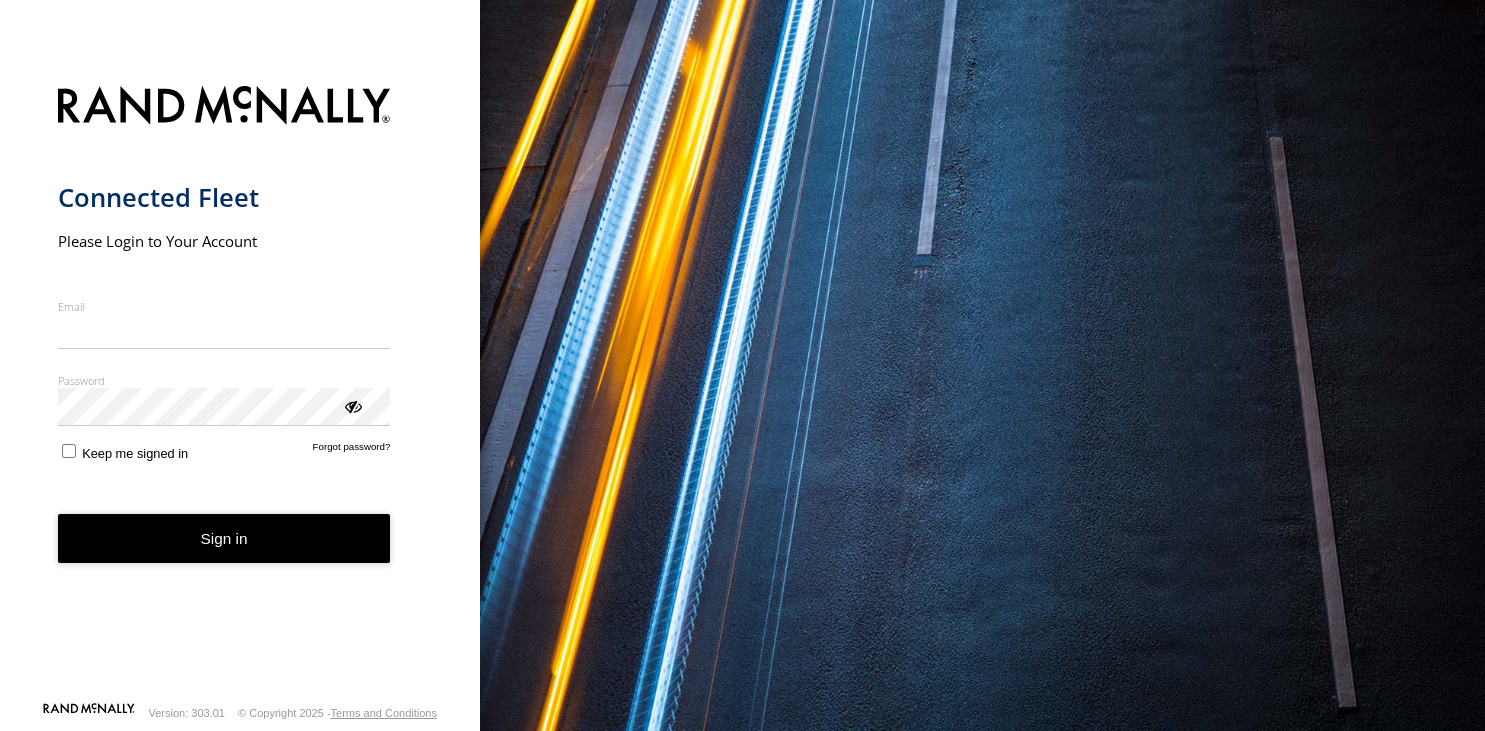 scroll, scrollTop: 0, scrollLeft: 0, axis: both 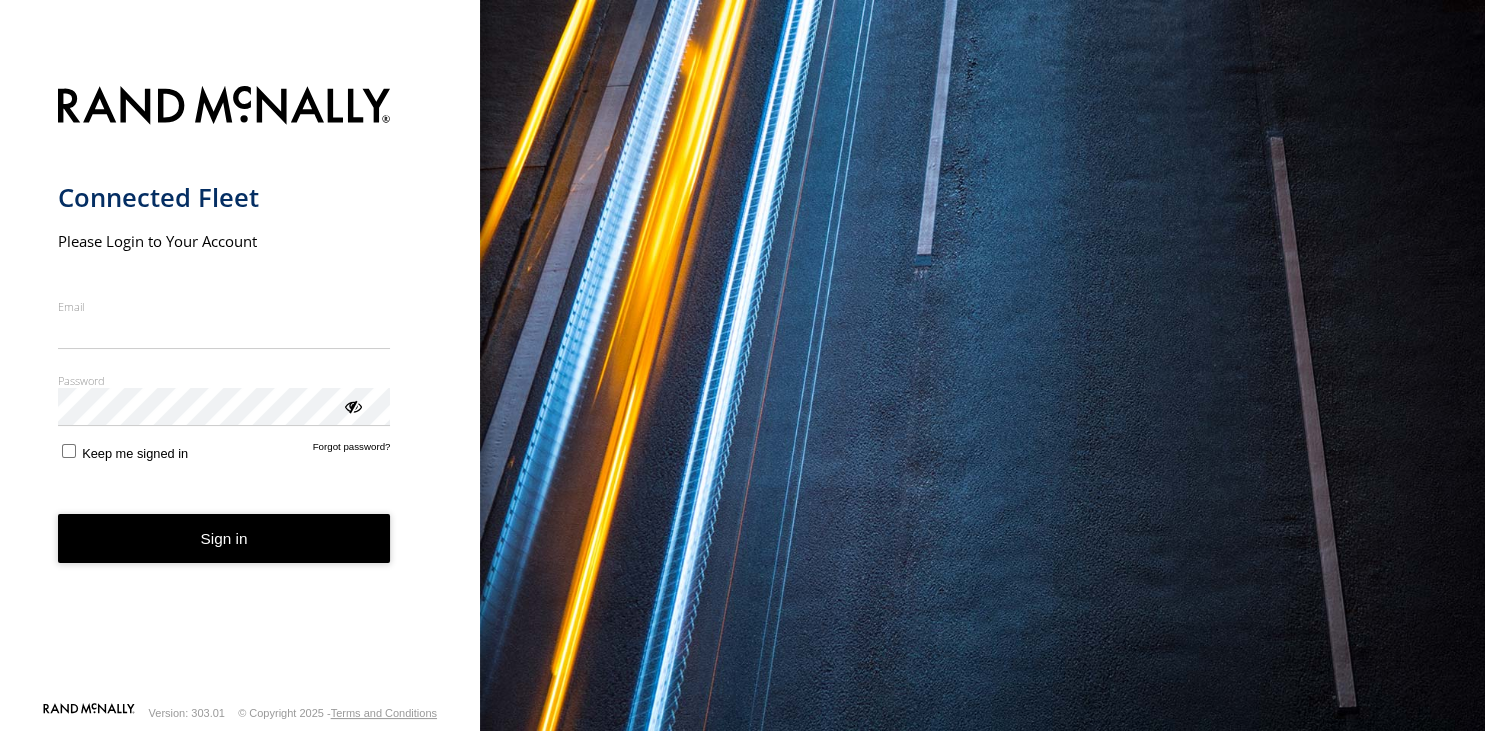 click on "Email" at bounding box center [224, 332] 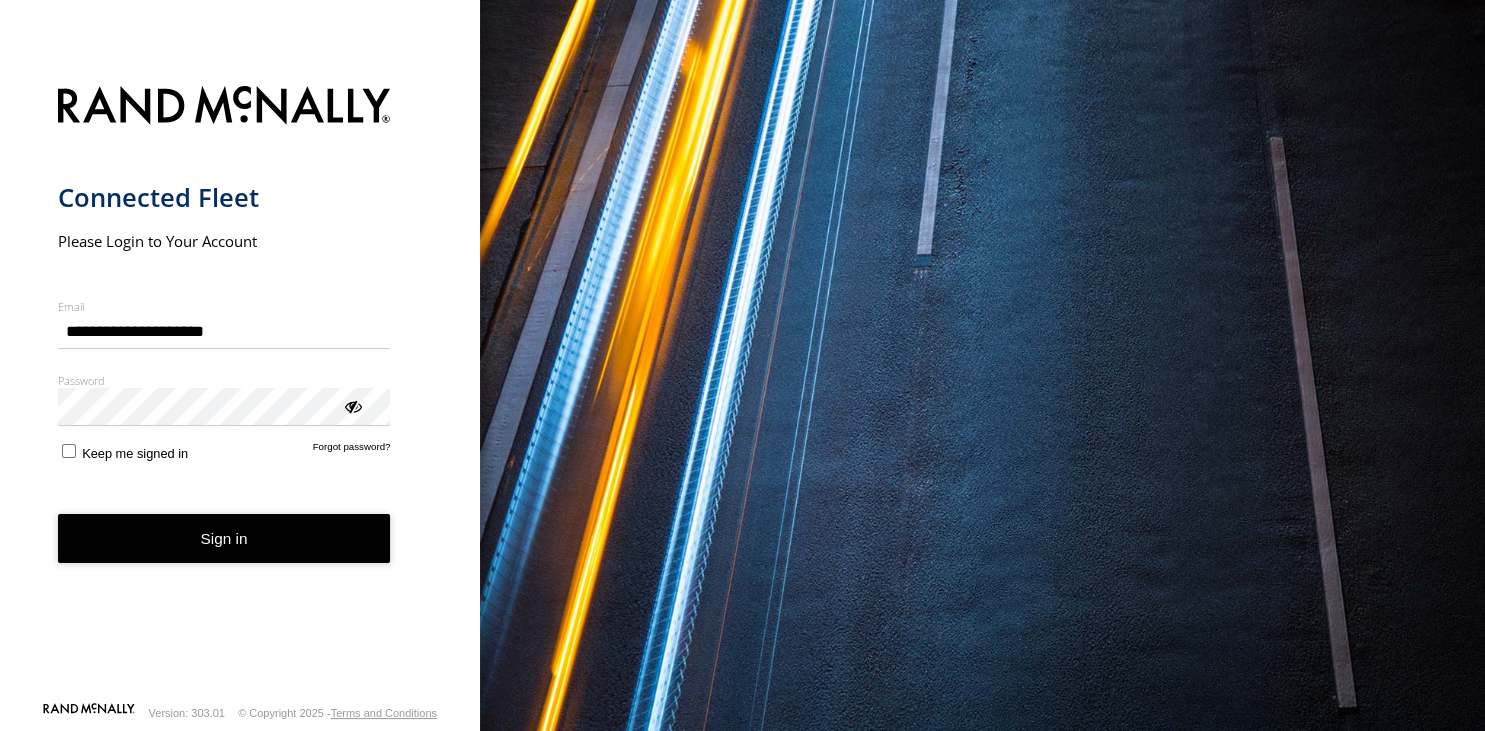 type on "**********" 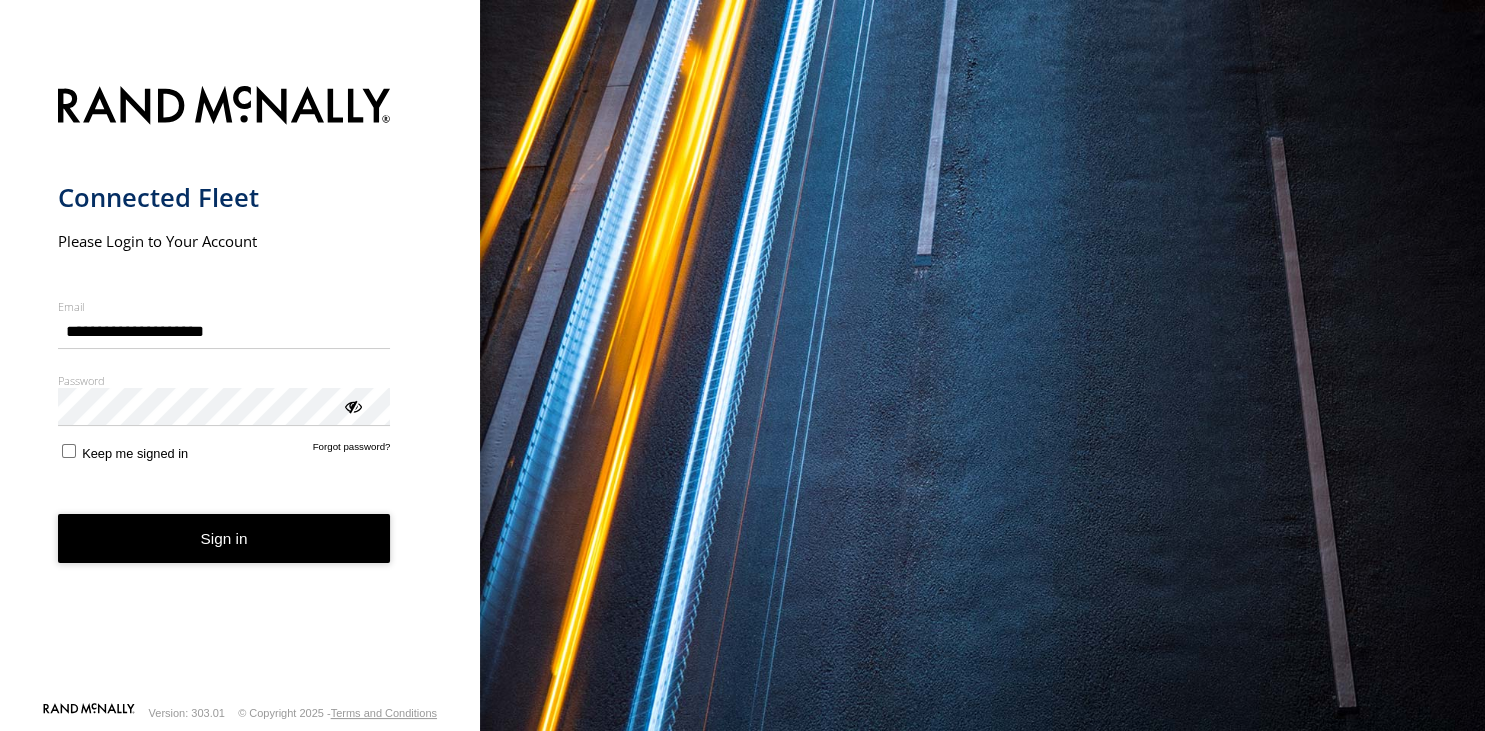click on "Sign in" at bounding box center [224, 538] 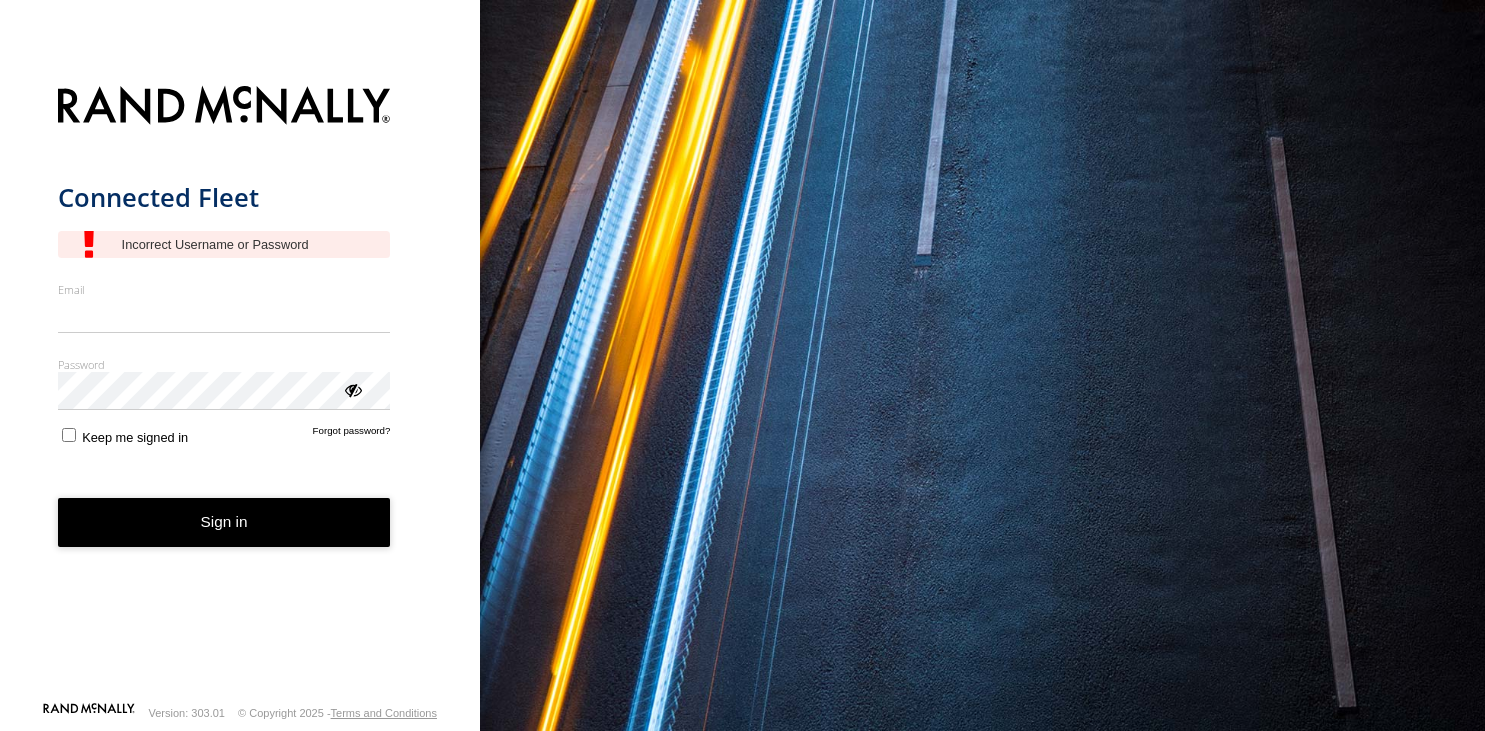 scroll, scrollTop: 0, scrollLeft: 0, axis: both 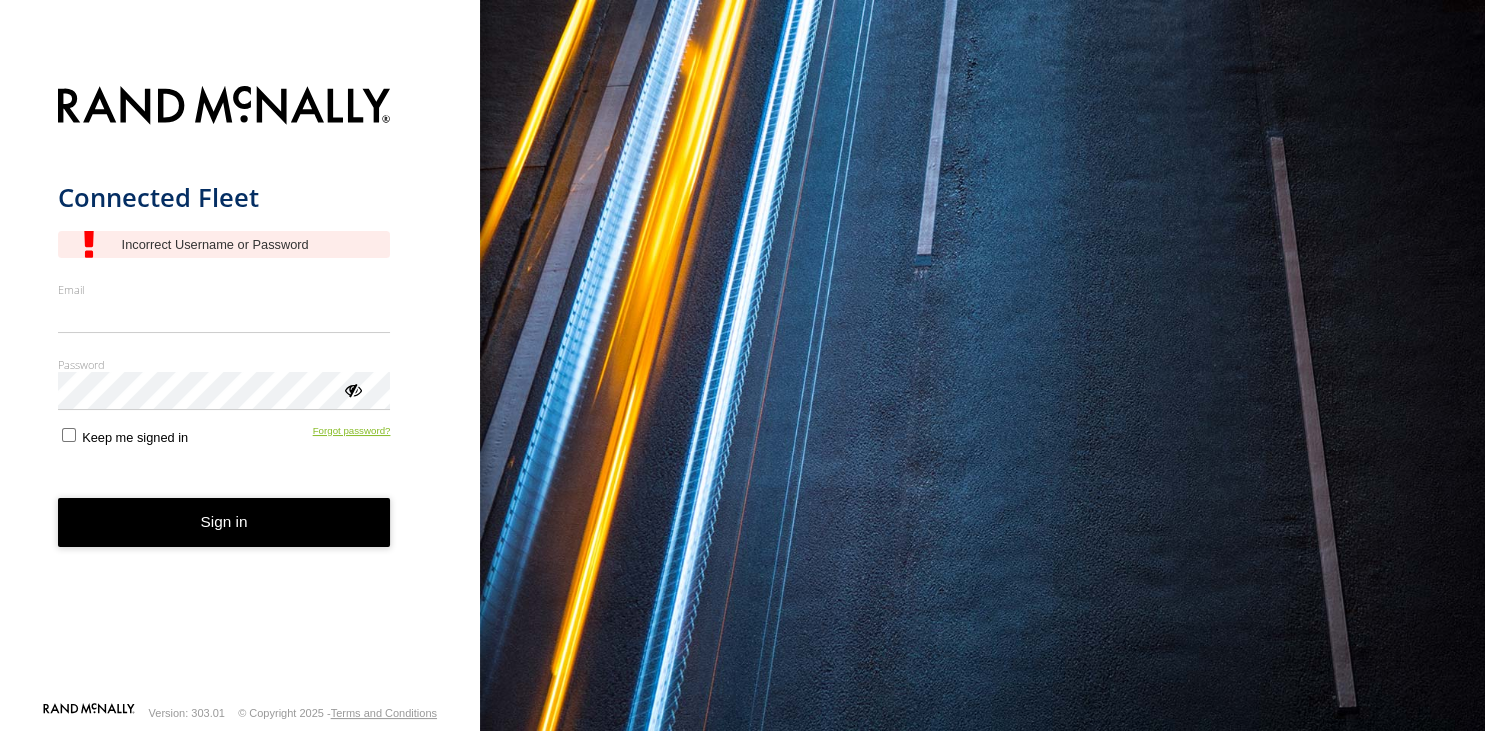 click on "Connected Fleet
Email
Enter a valid login email address eg.  [EMAIL_ADDRESS][DOMAIN_NAME]
Password
Enter you login password
Keep me signed in
Forgot password?
Sign in" at bounding box center (240, 387) 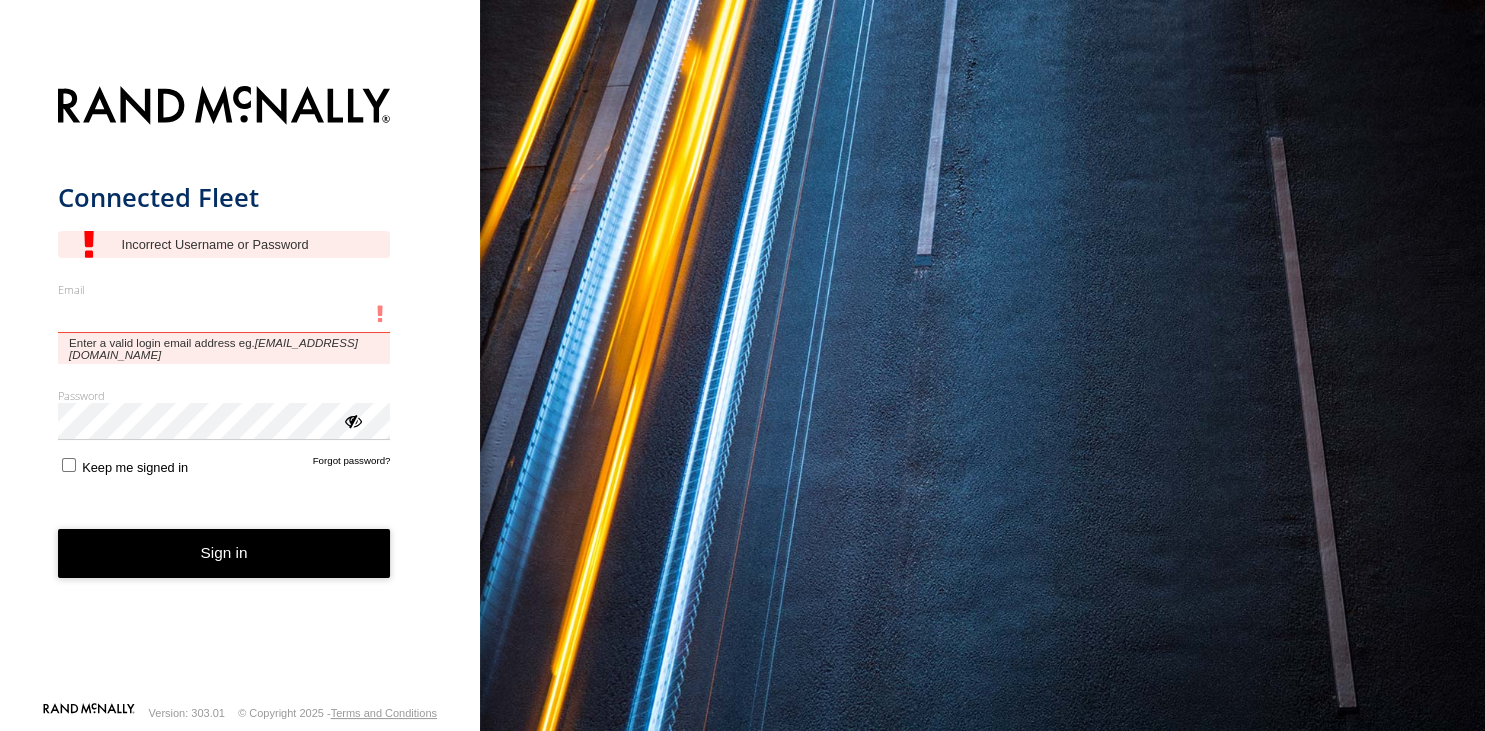 click on "Email" at bounding box center [224, 315] 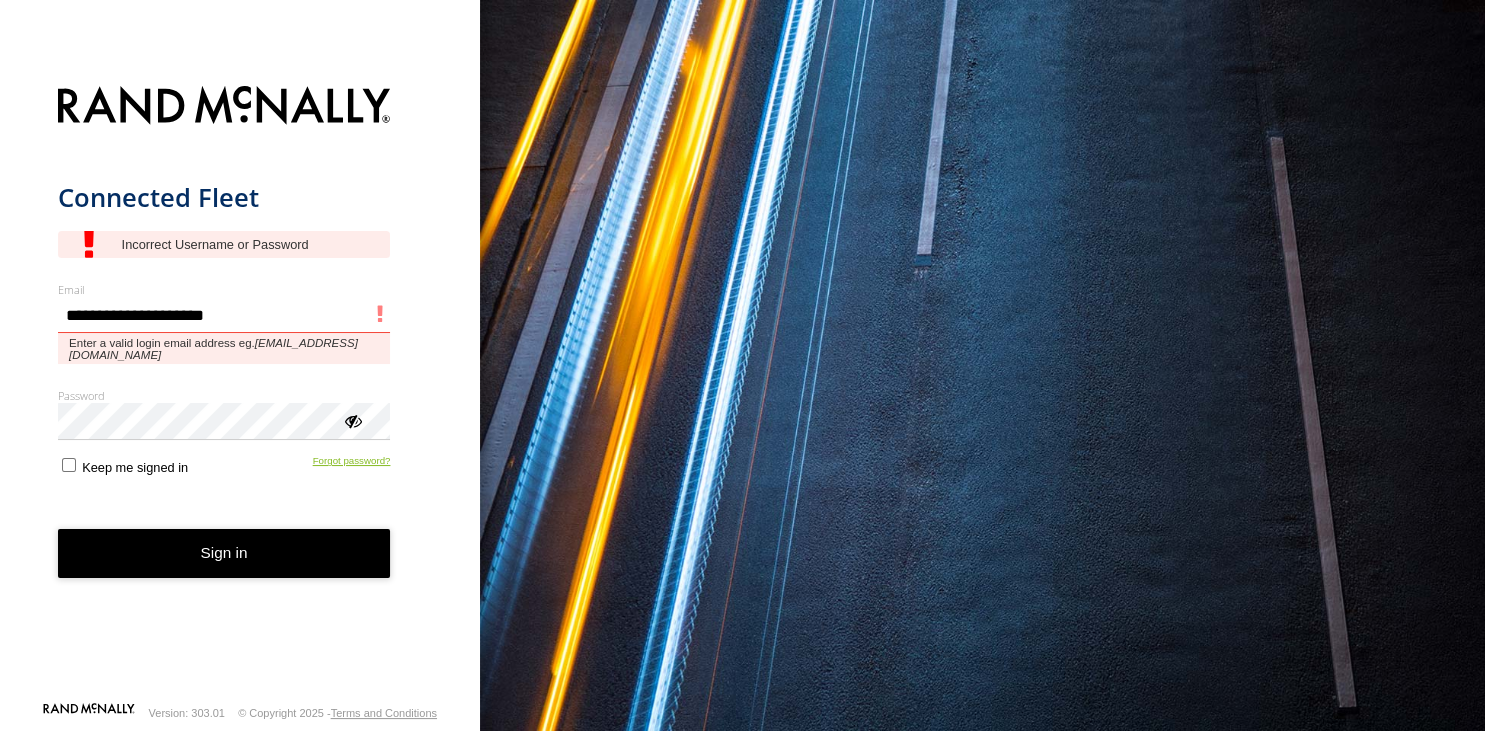 type on "**********" 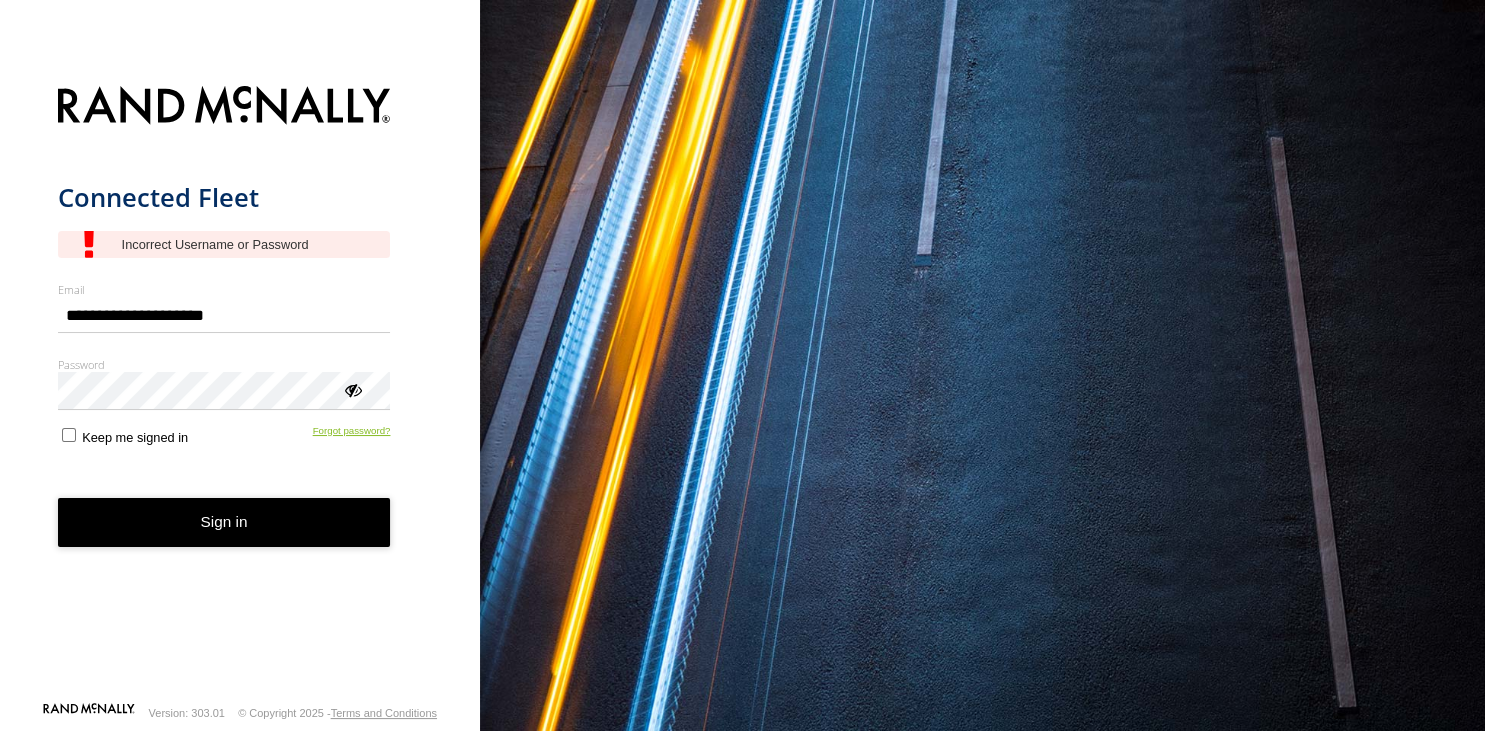 click on "Forgot password?" at bounding box center [352, 435] 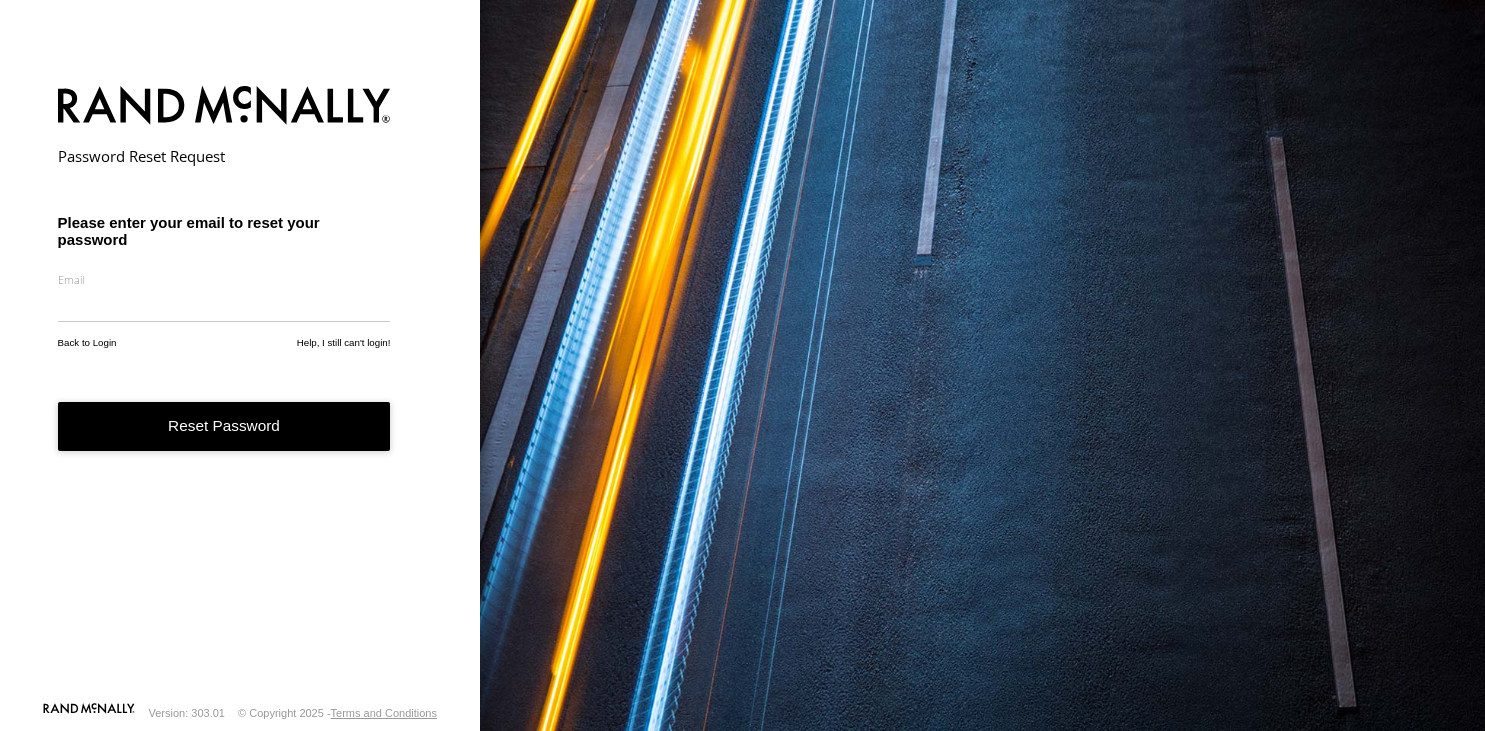 scroll, scrollTop: 0, scrollLeft: 0, axis: both 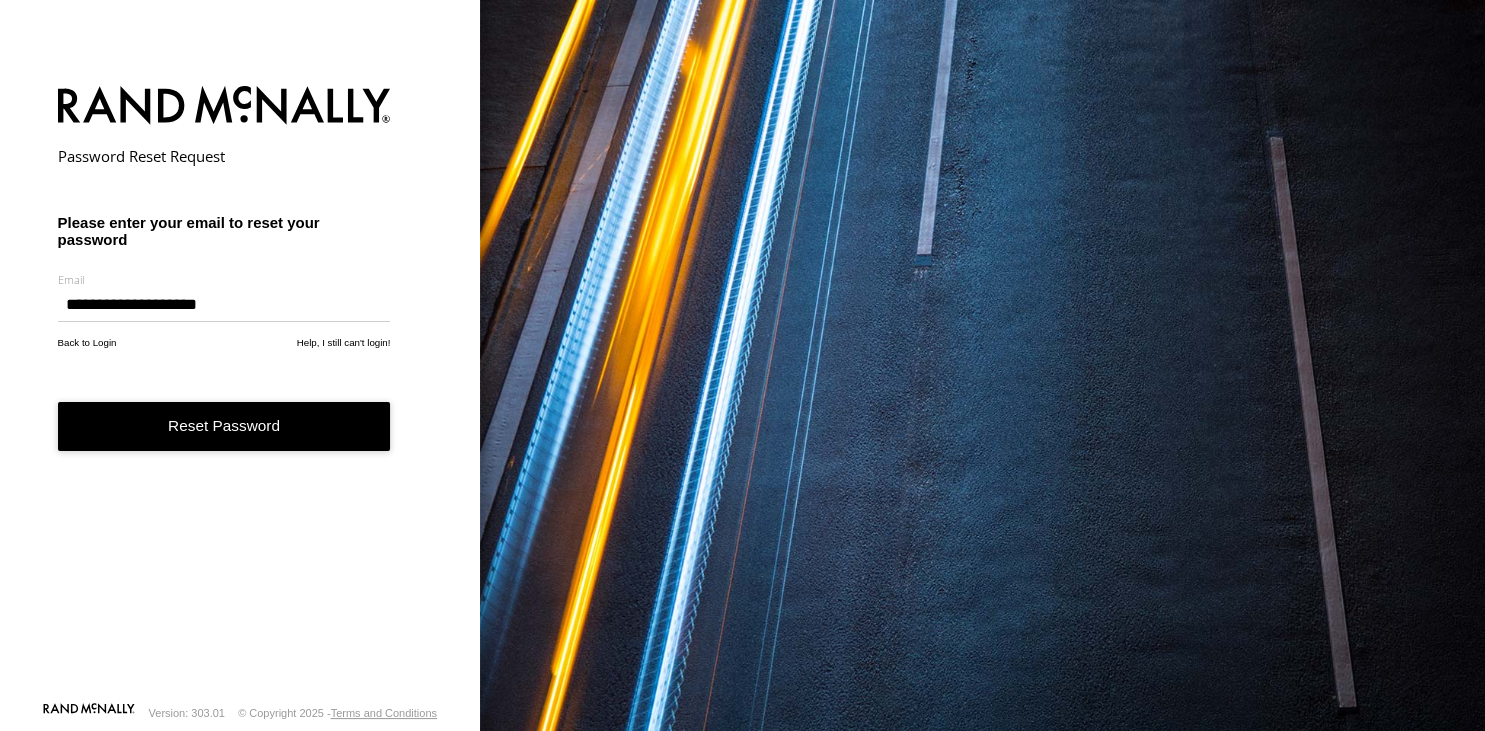type on "**********" 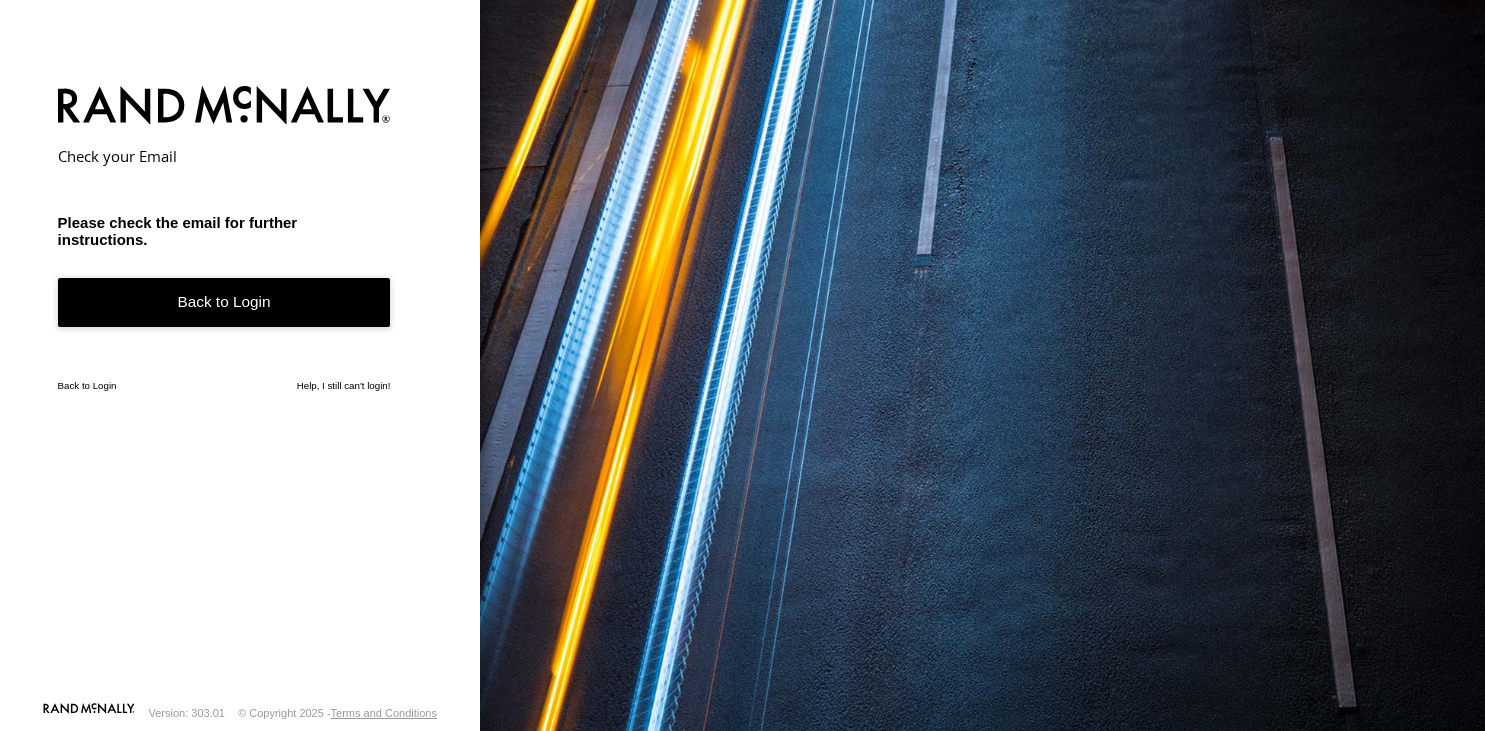 scroll, scrollTop: 0, scrollLeft: 0, axis: both 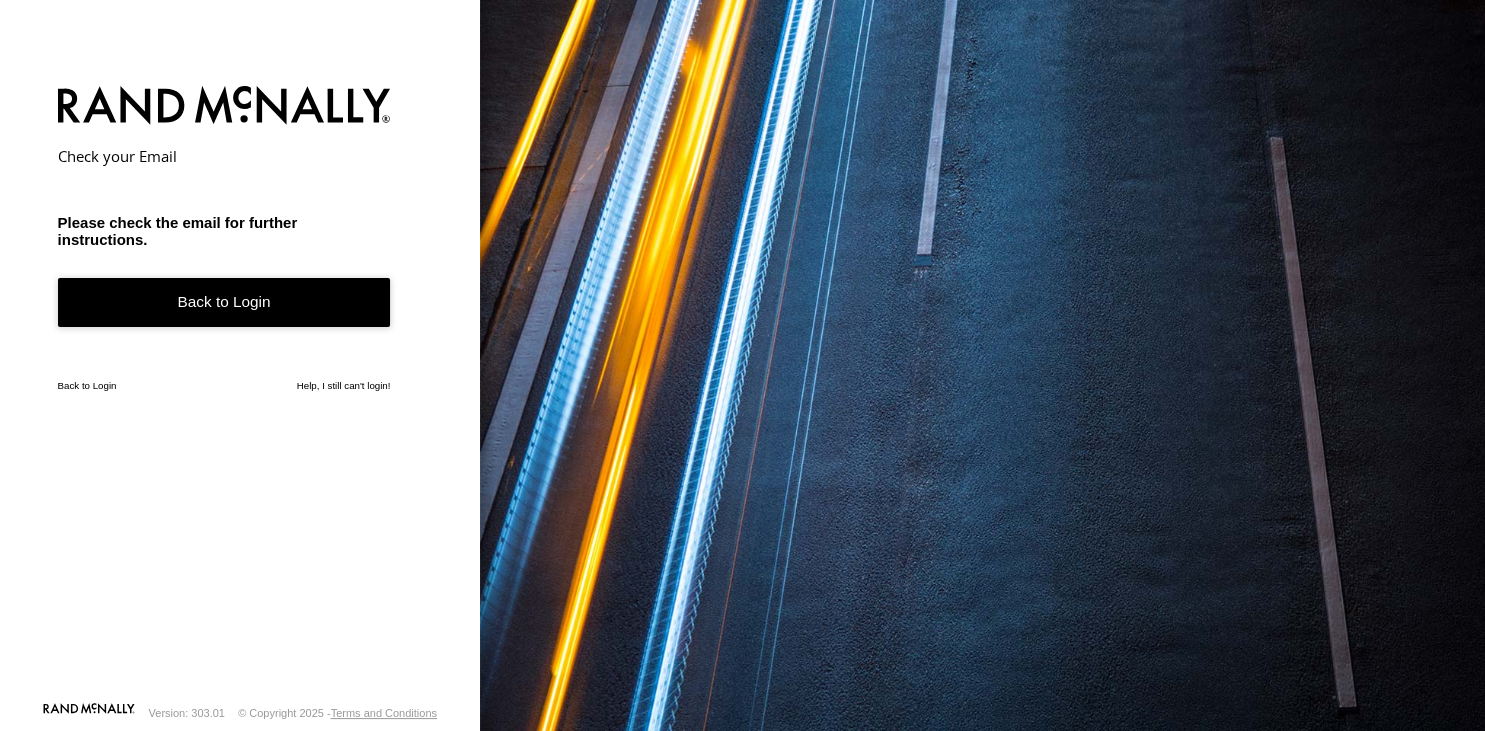 click on "Back to Login" at bounding box center (224, 302) 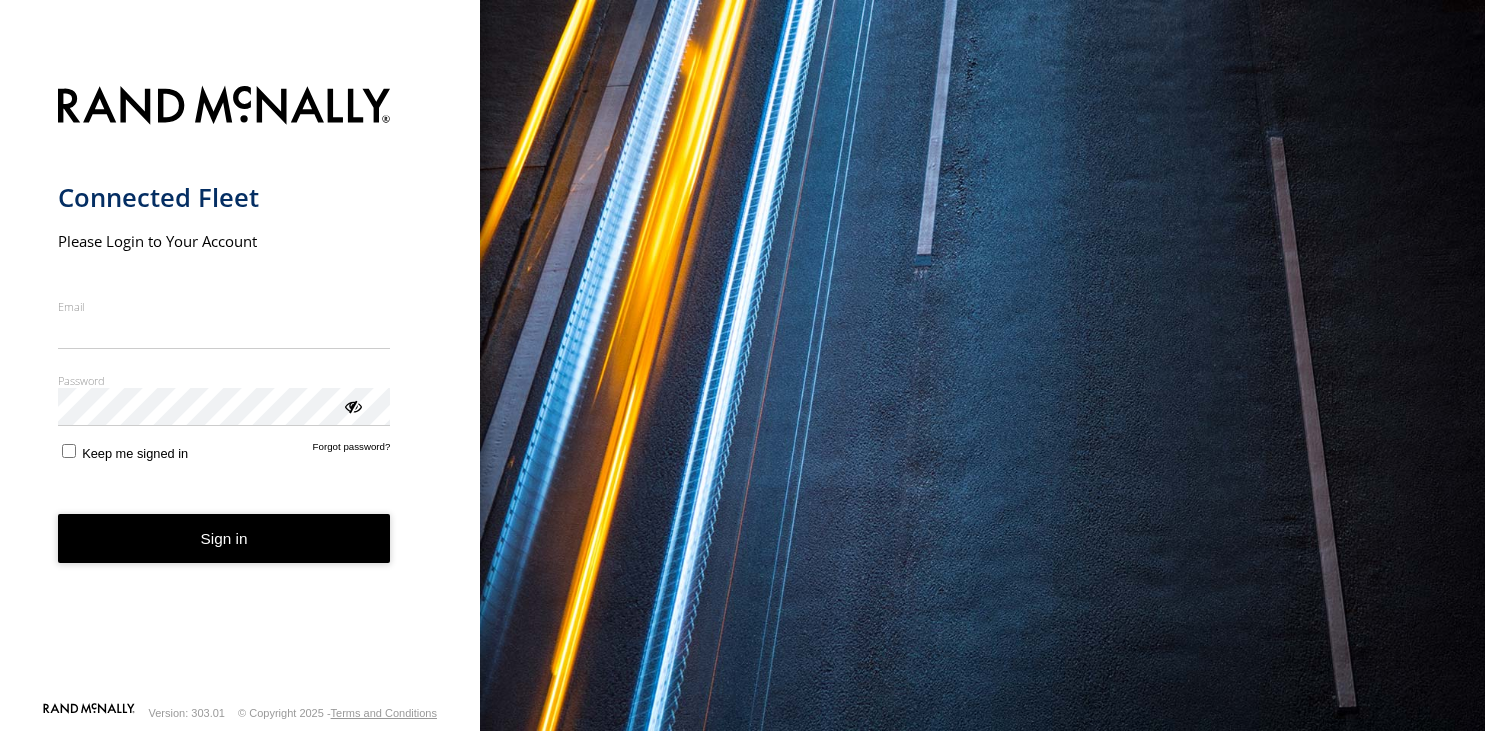 scroll, scrollTop: 0, scrollLeft: 0, axis: both 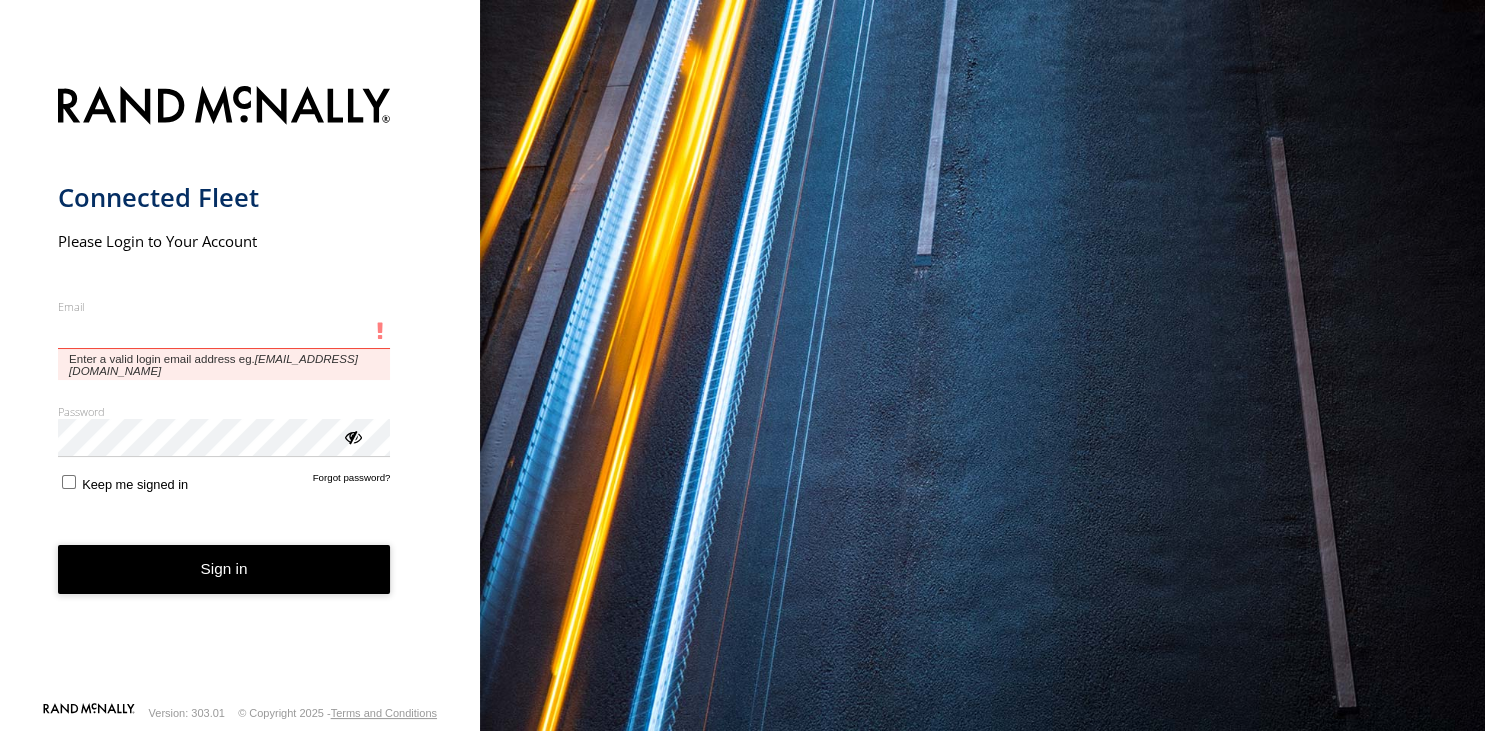 click on "Email" at bounding box center [224, 332] 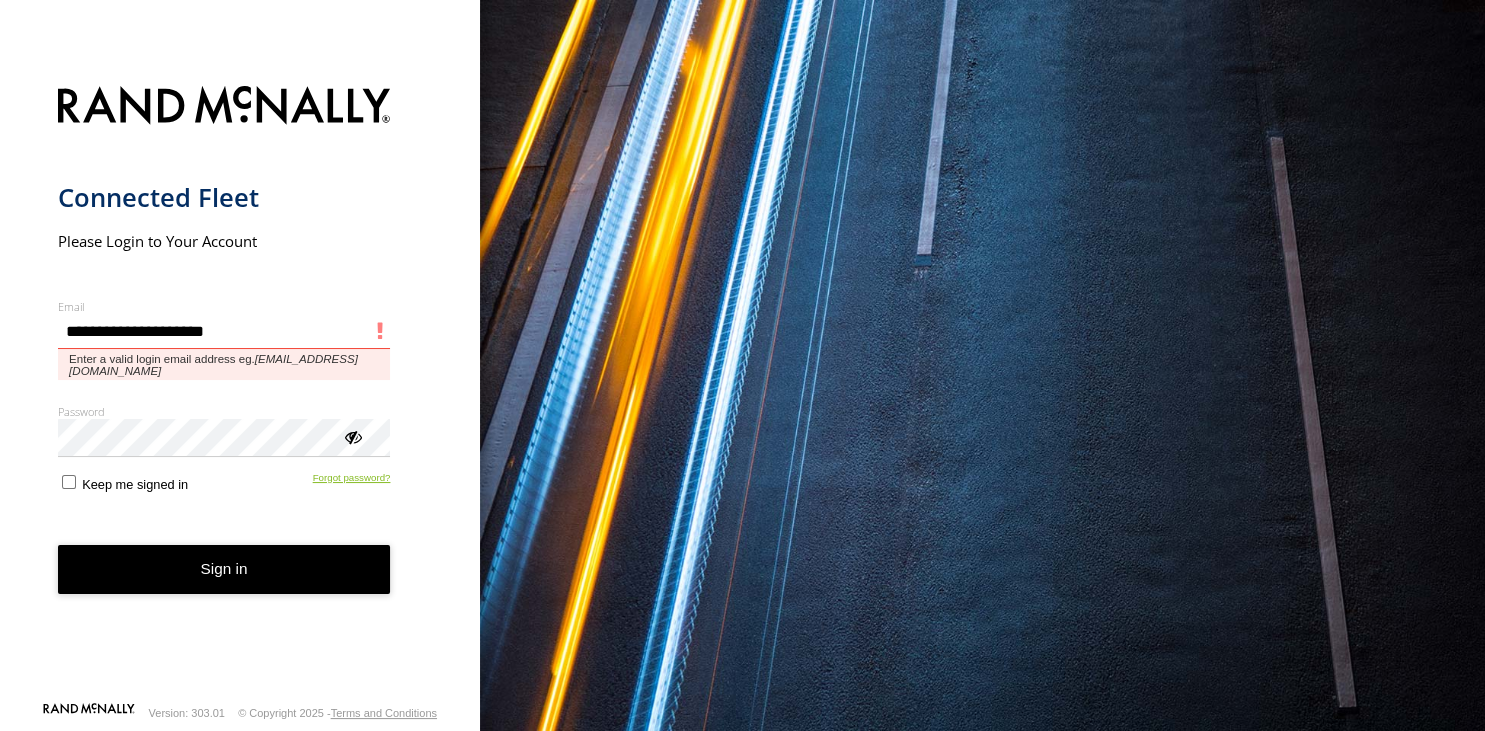 type on "**********" 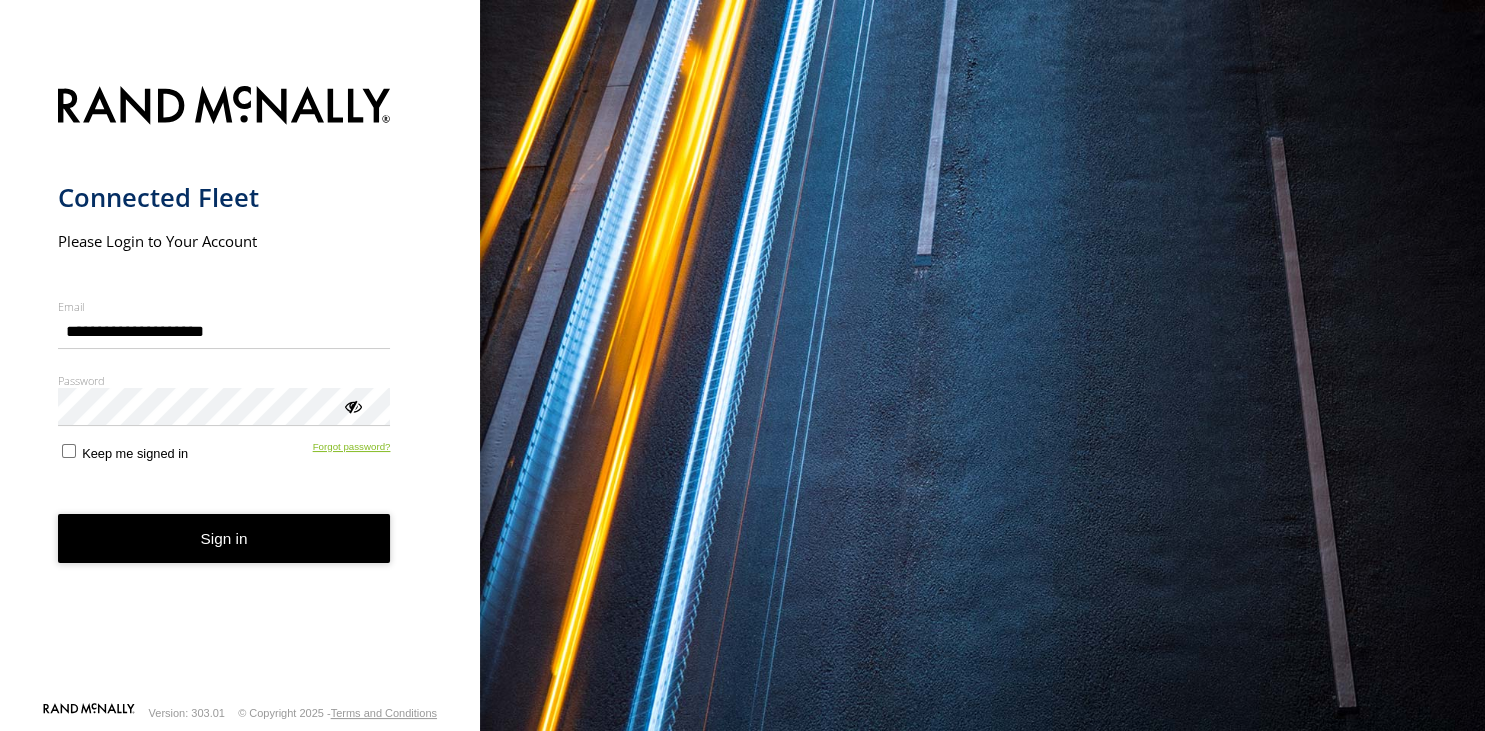 click on "Forgot password?" at bounding box center (352, 451) 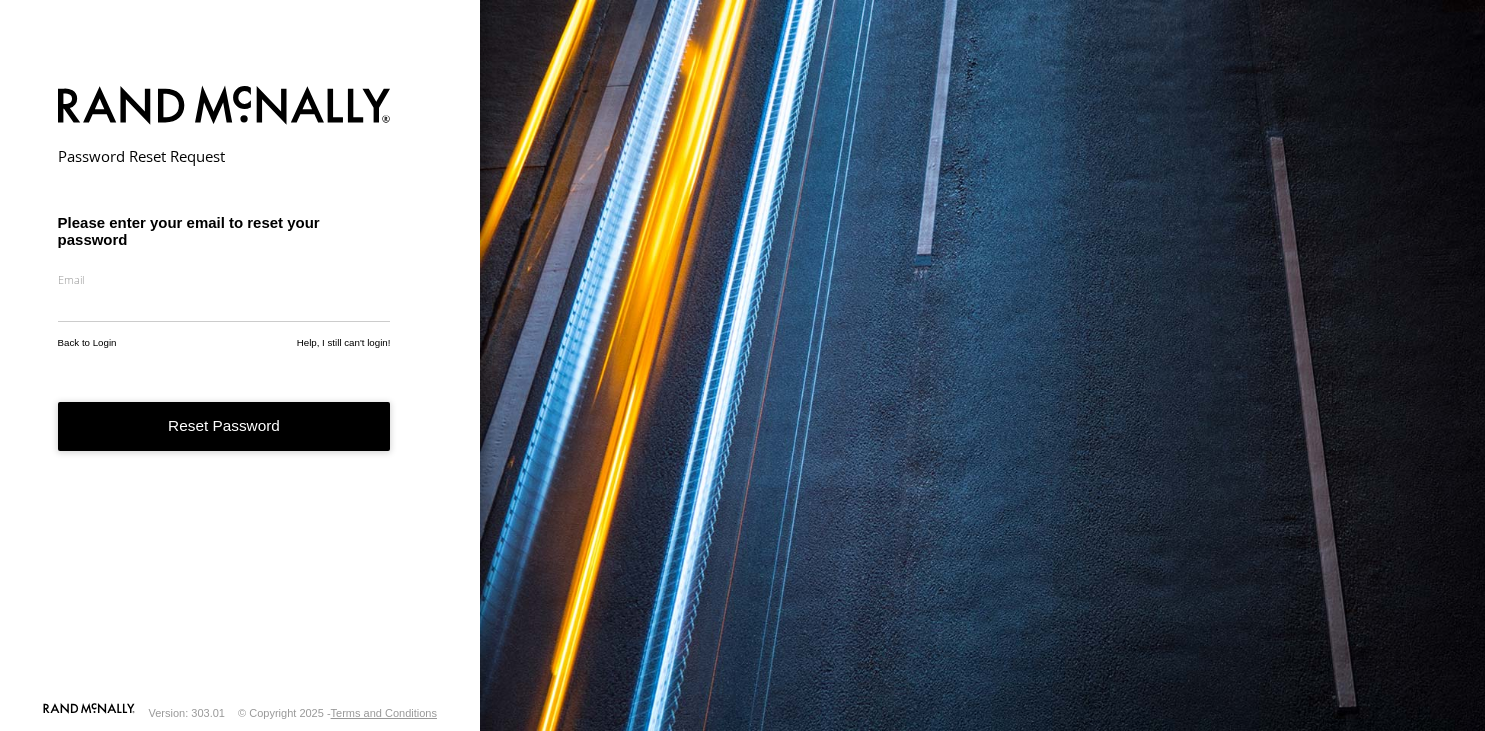scroll, scrollTop: 0, scrollLeft: 0, axis: both 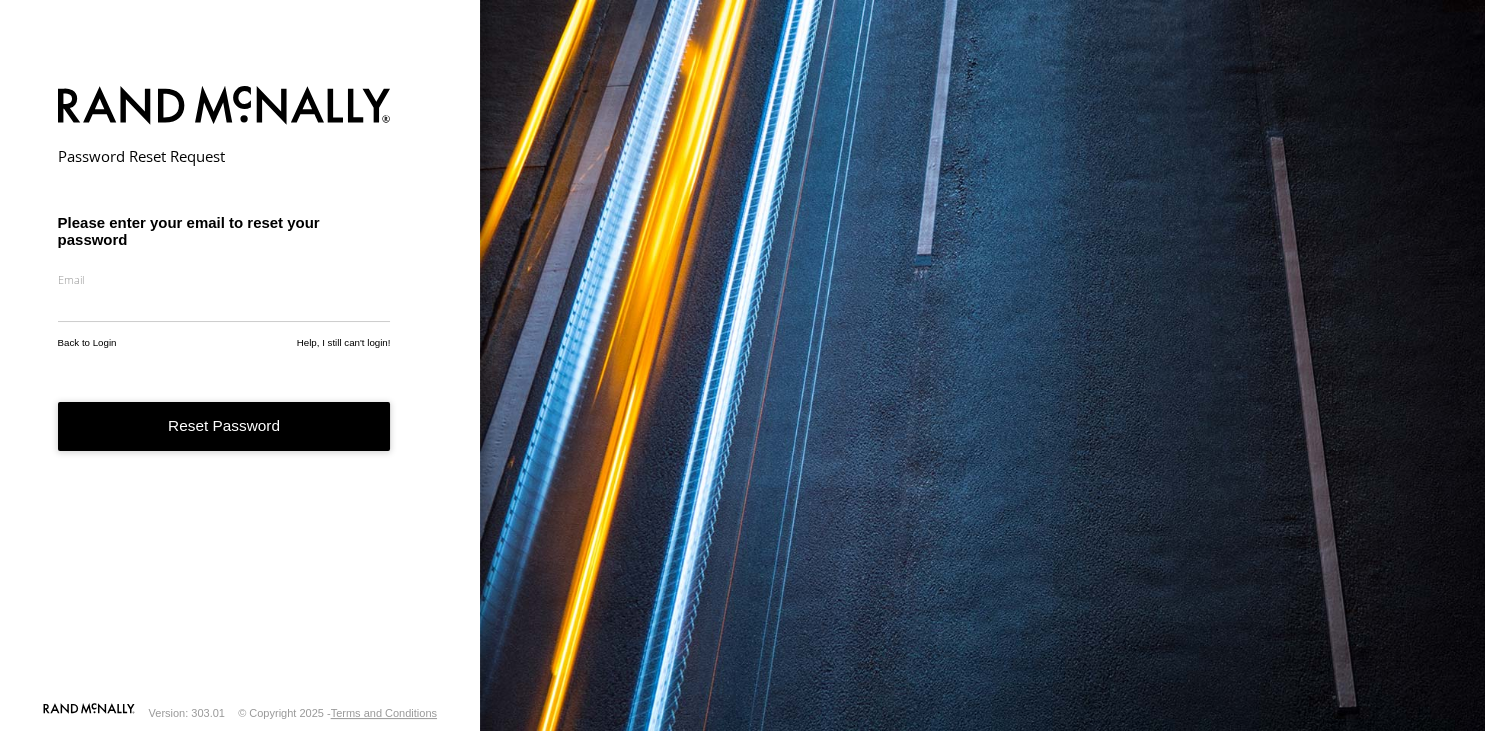 click at bounding box center [224, 305] 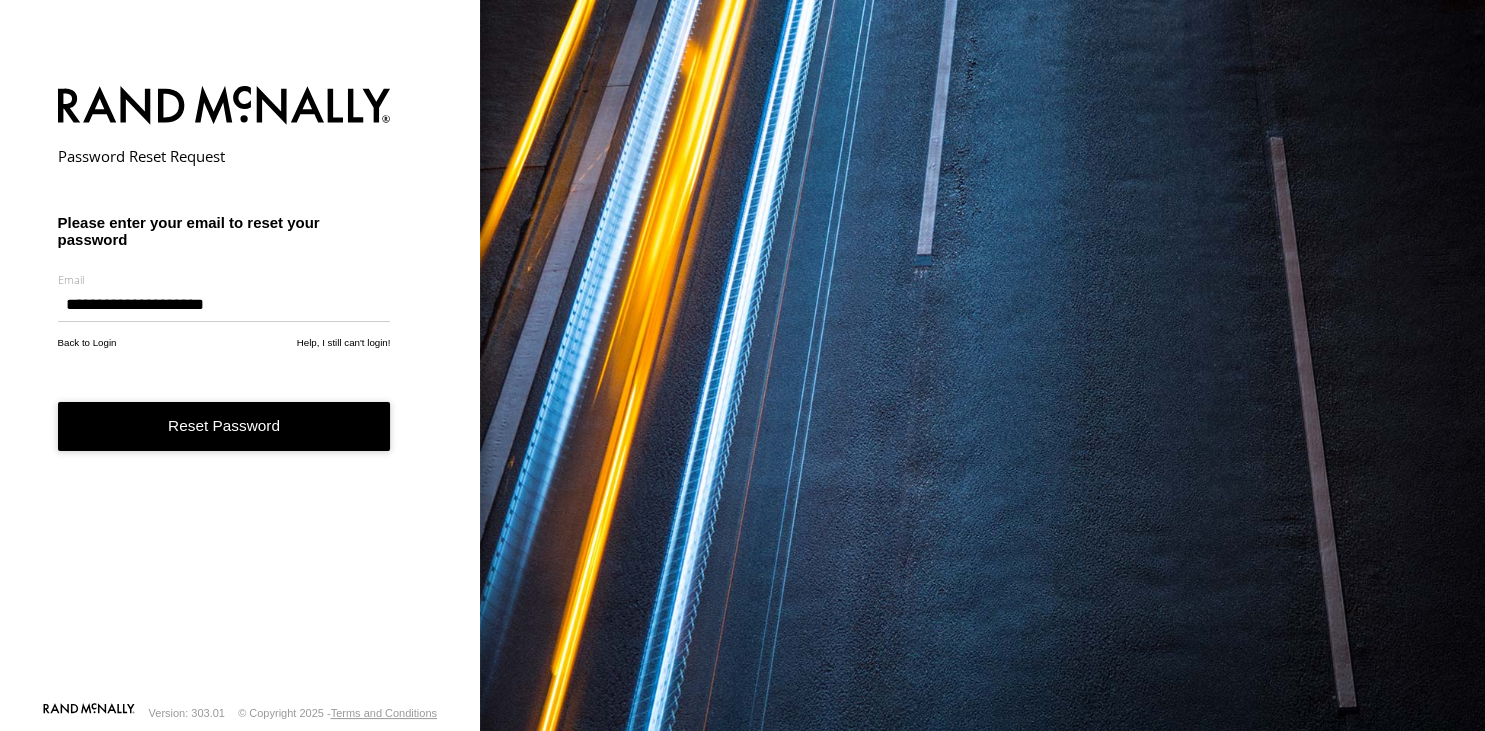 type on "**********" 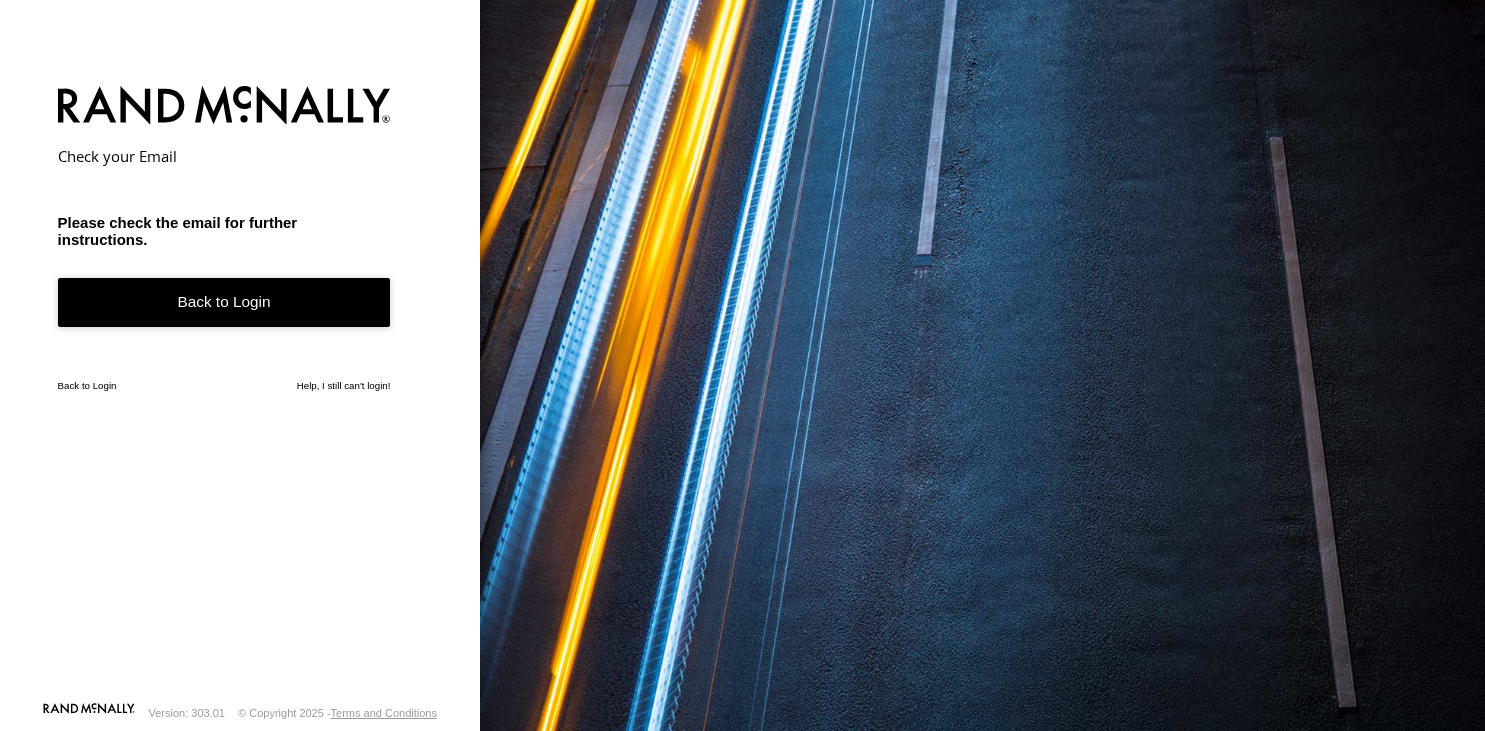 scroll, scrollTop: 0, scrollLeft: 0, axis: both 